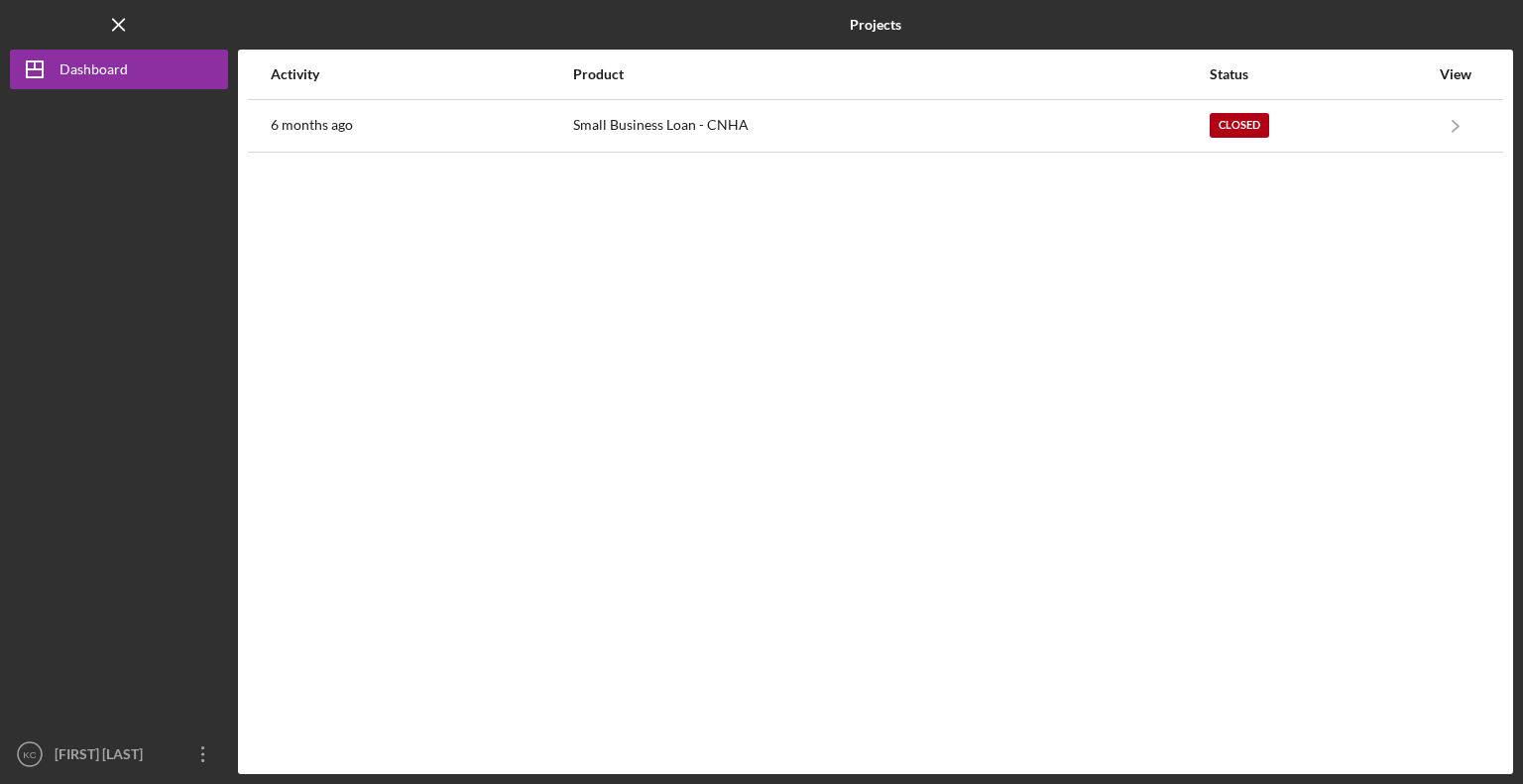 scroll, scrollTop: 0, scrollLeft: 0, axis: both 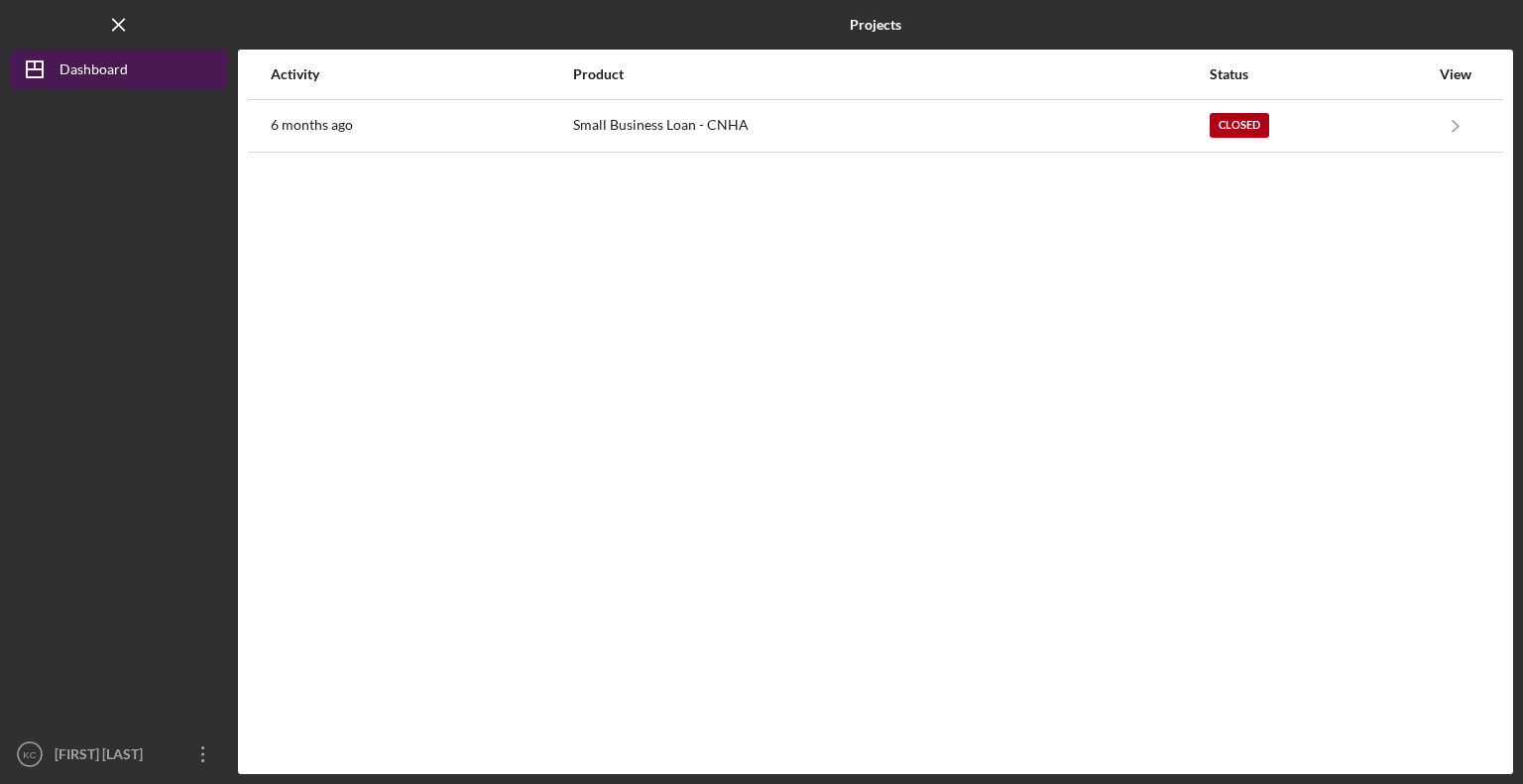 click on "Dashboard" at bounding box center (93, 71) 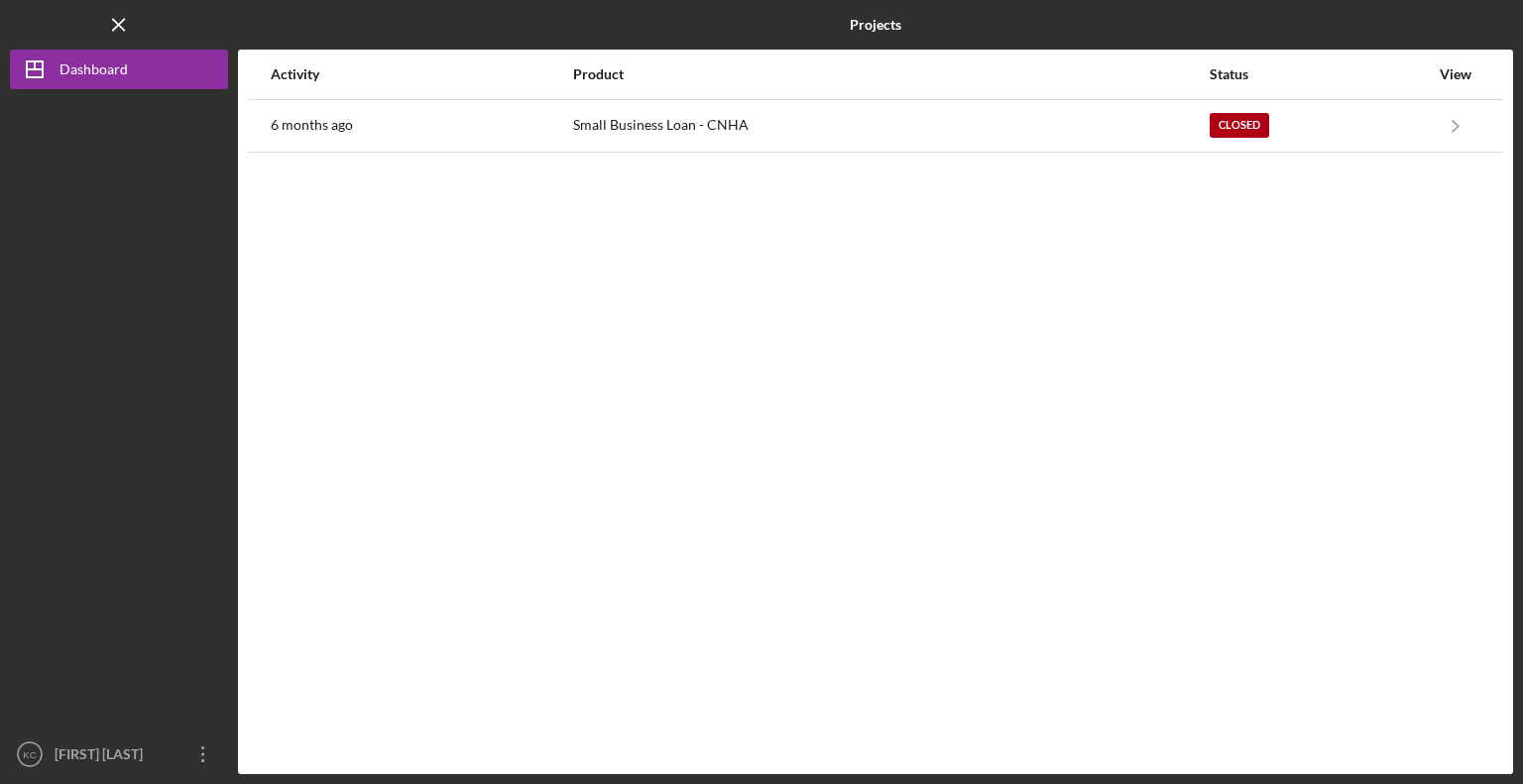 drag, startPoint x: 678, startPoint y: 485, endPoint x: 690, endPoint y: 483, distance: 12.165525 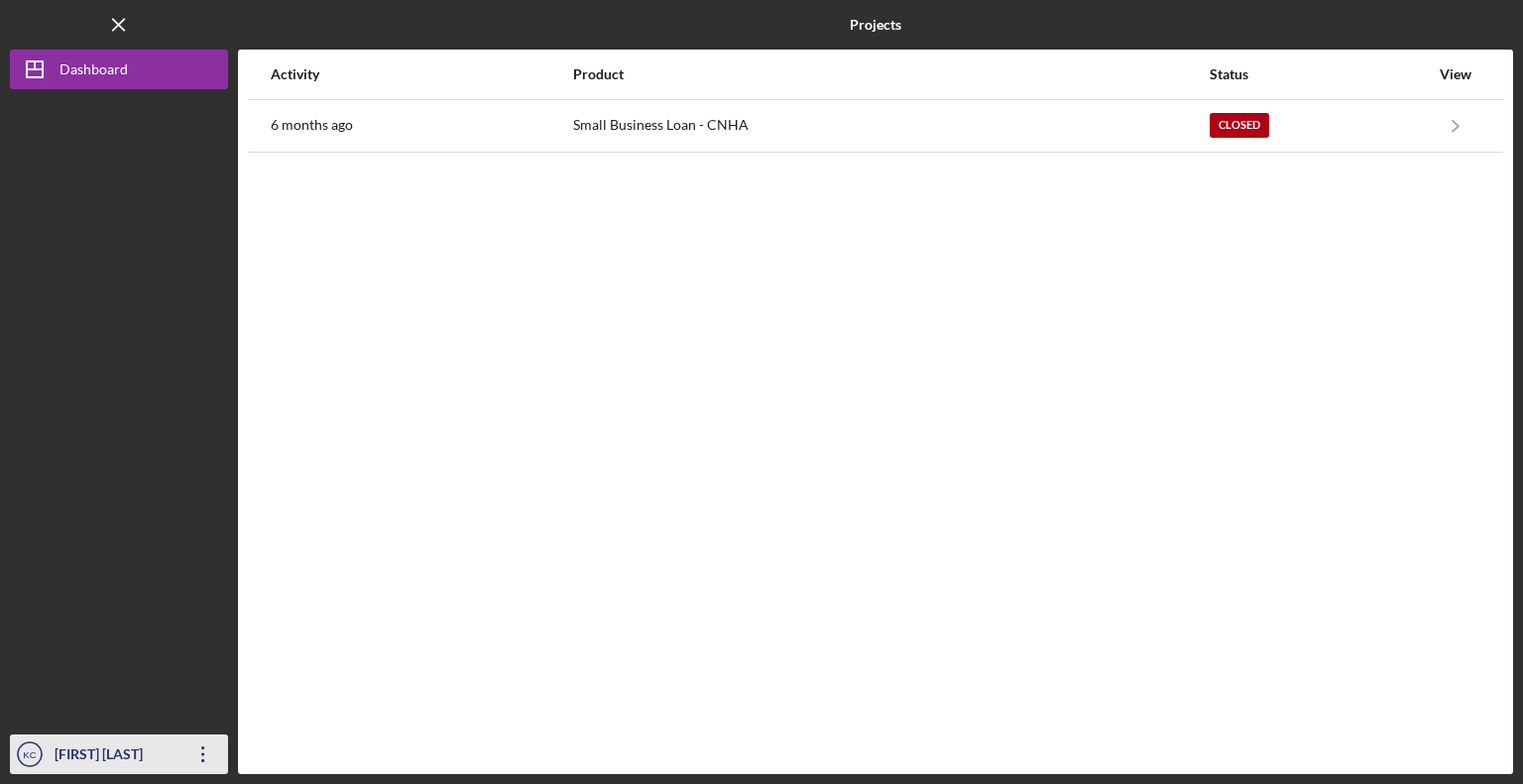 click on "[FIRST] [LAST]" at bounding box center [114, 756] 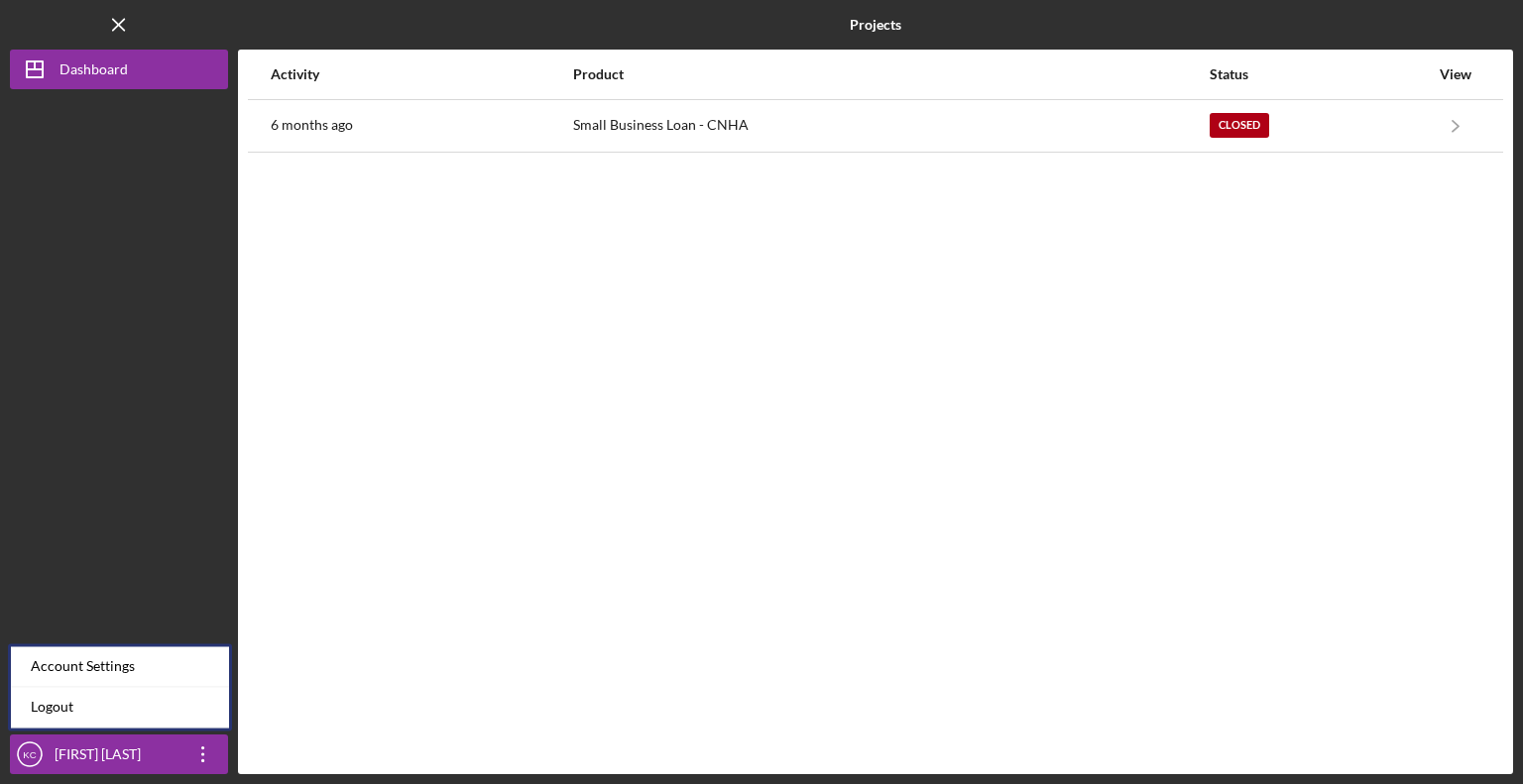 click at bounding box center (119, 411) 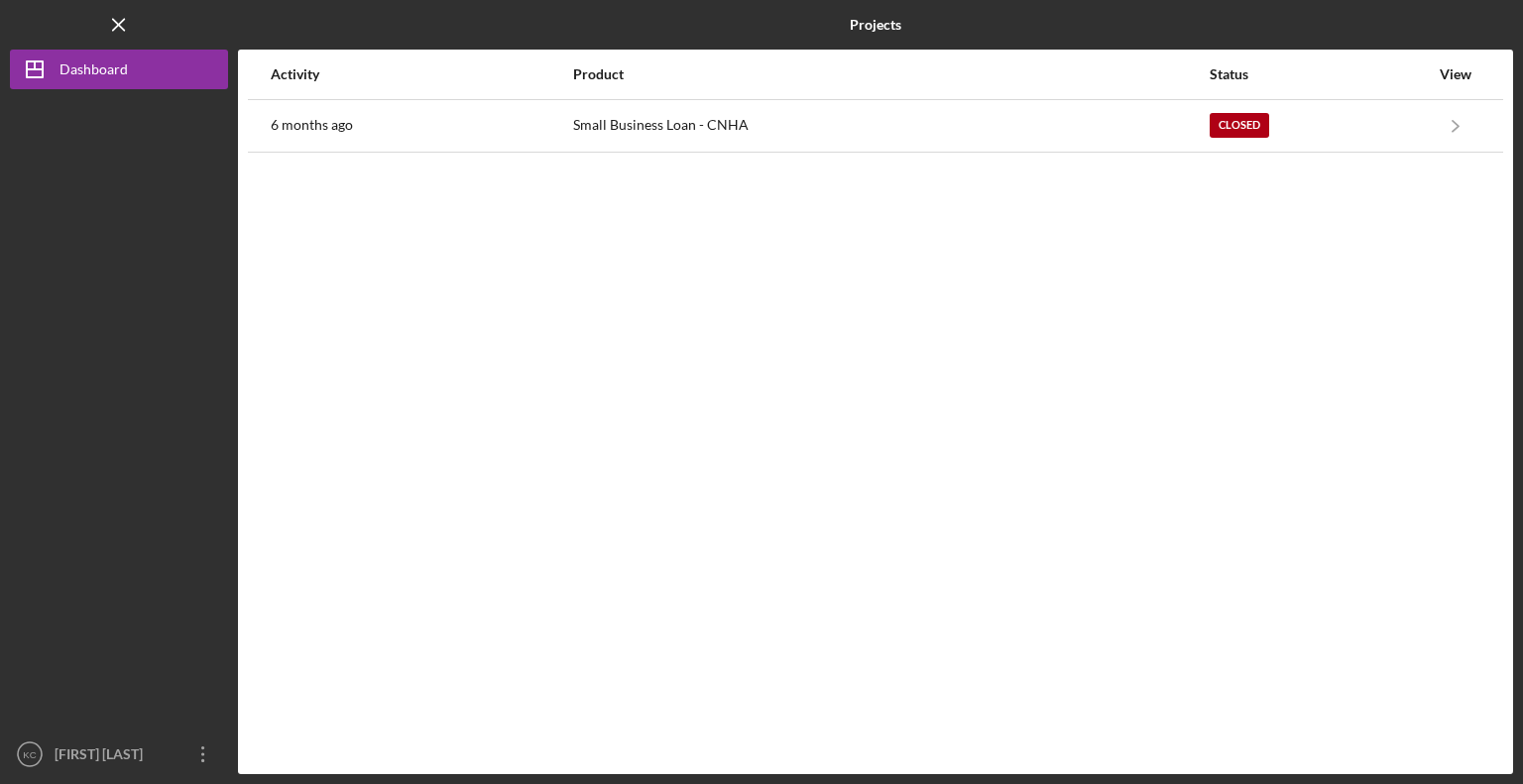 click on "Activity Product Status View 6 months ago Small Business Loan - CNHA Closed Icon/Navigate Small Business Loan - CNHA Icon/Navigate" at bounding box center [876, 411] 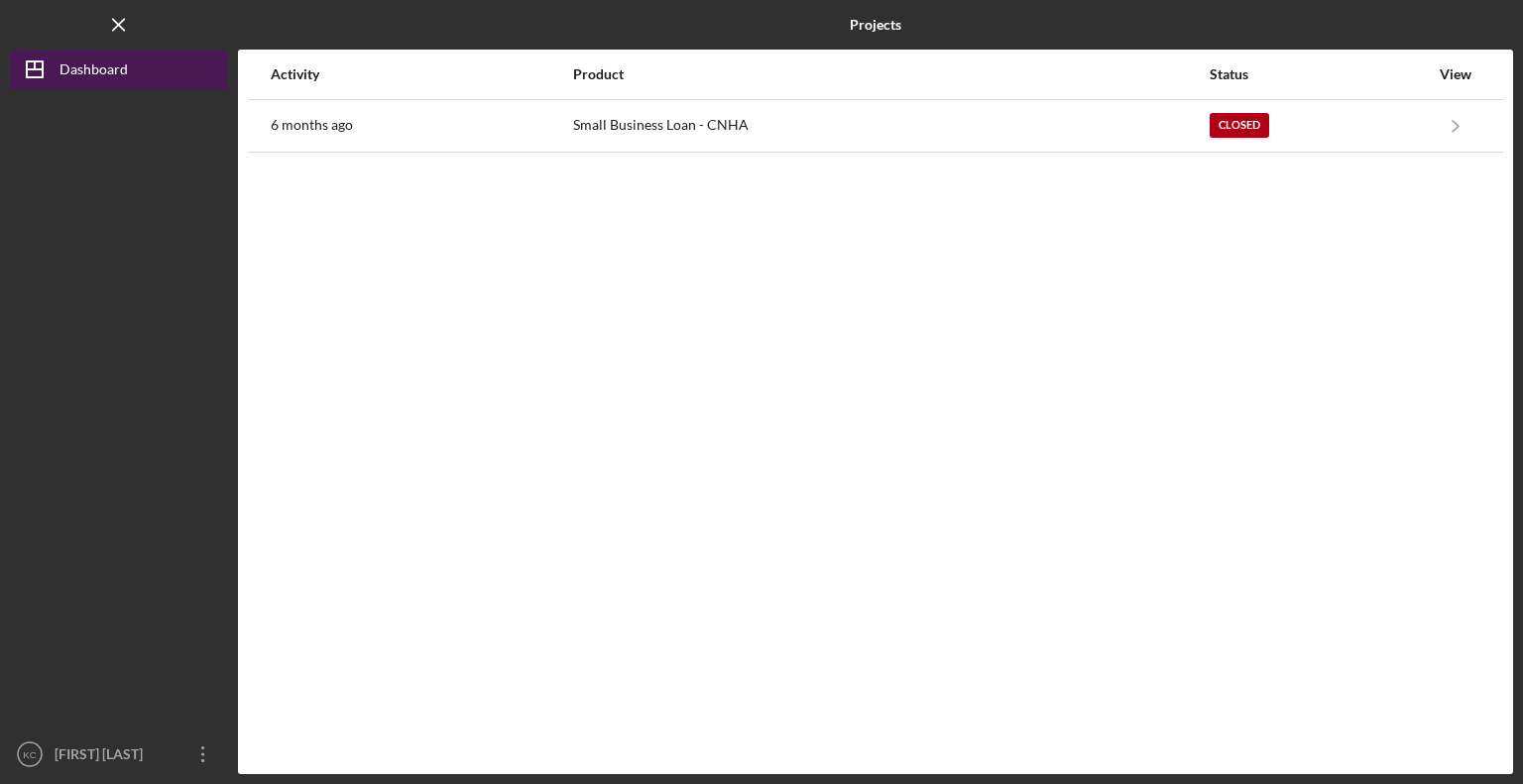 click on "Dashboard" at bounding box center (93, 71) 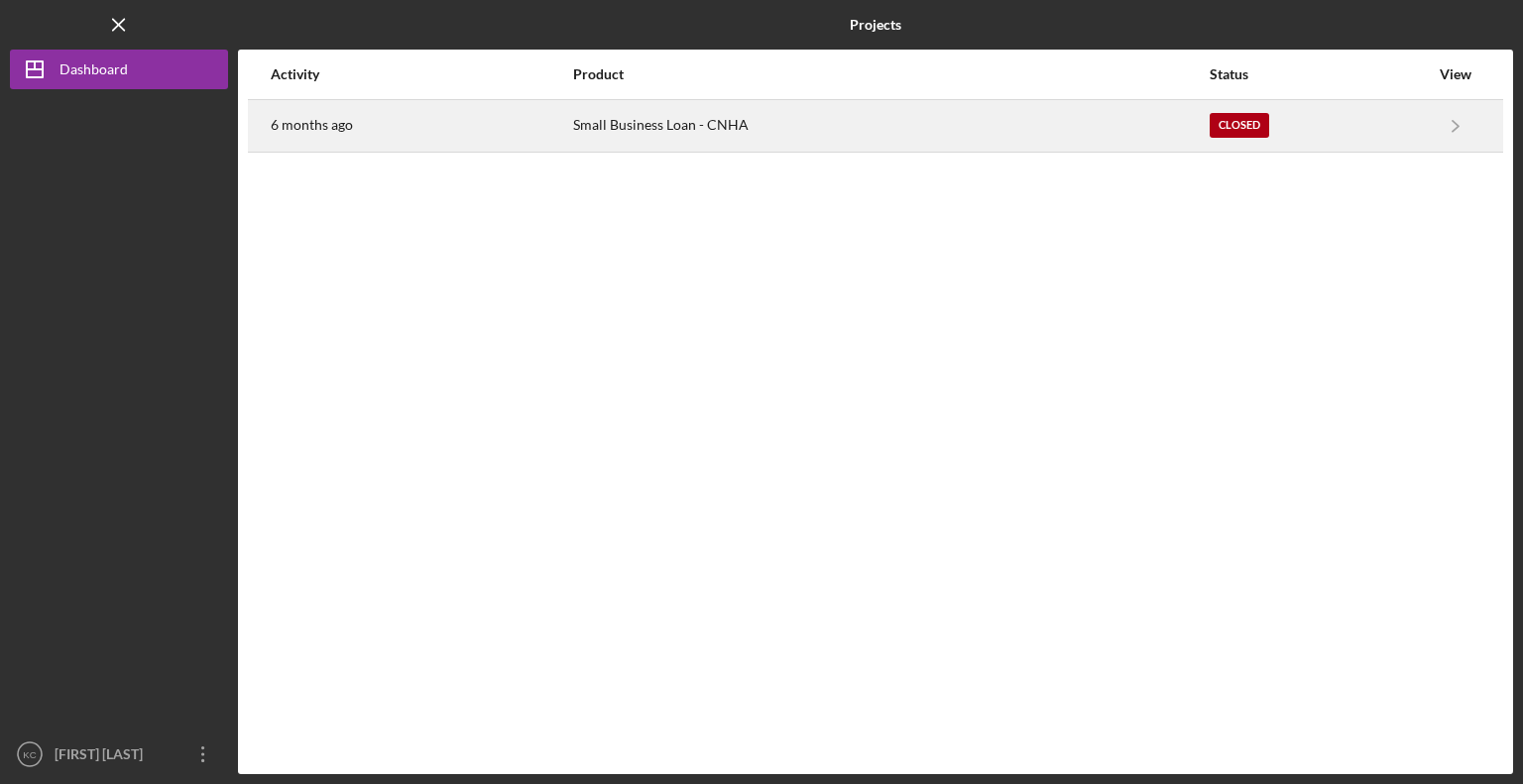 click on "Small Business Loan - CNHA" at bounding box center [890, 126] 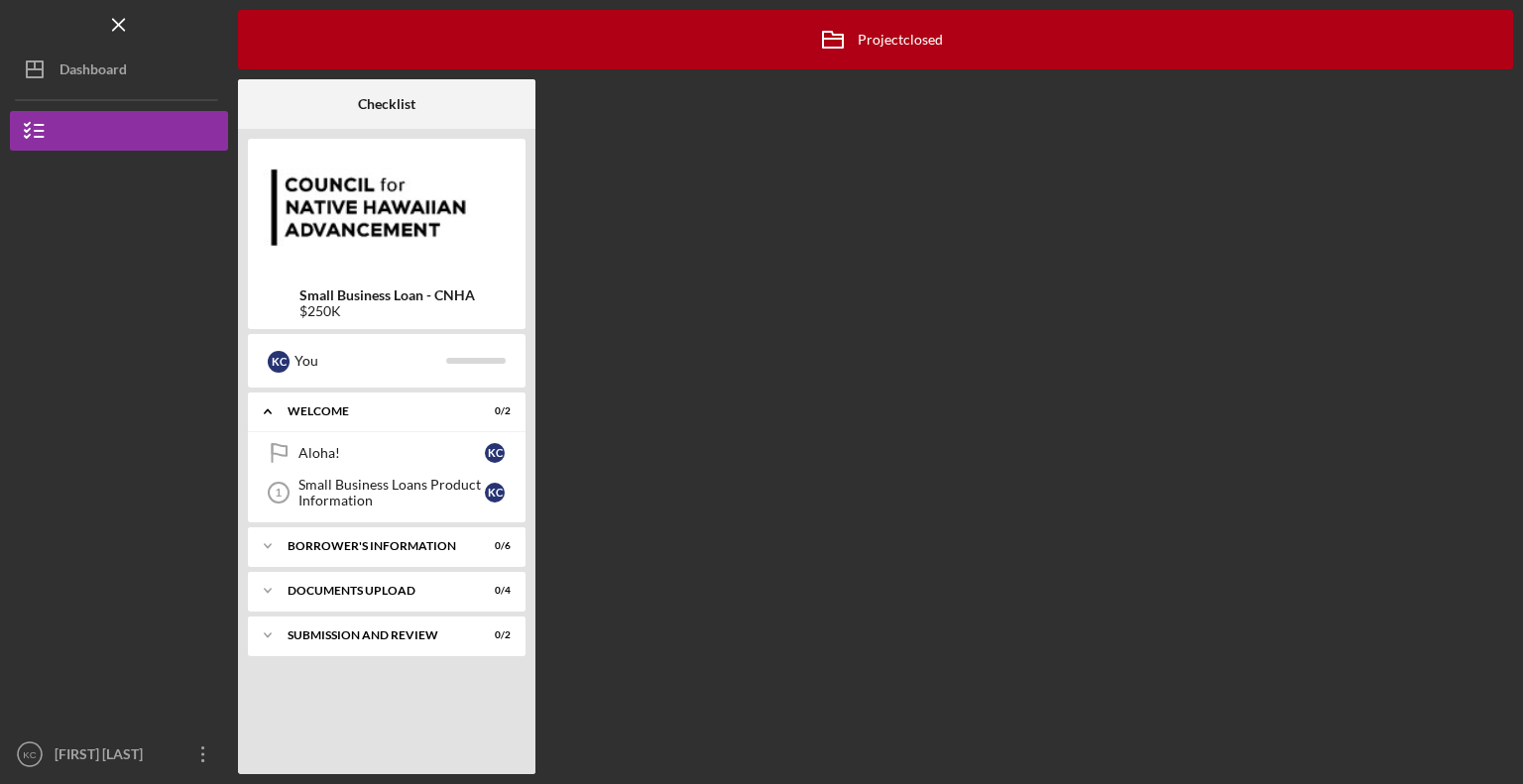 click on "Icon/Menu Close" 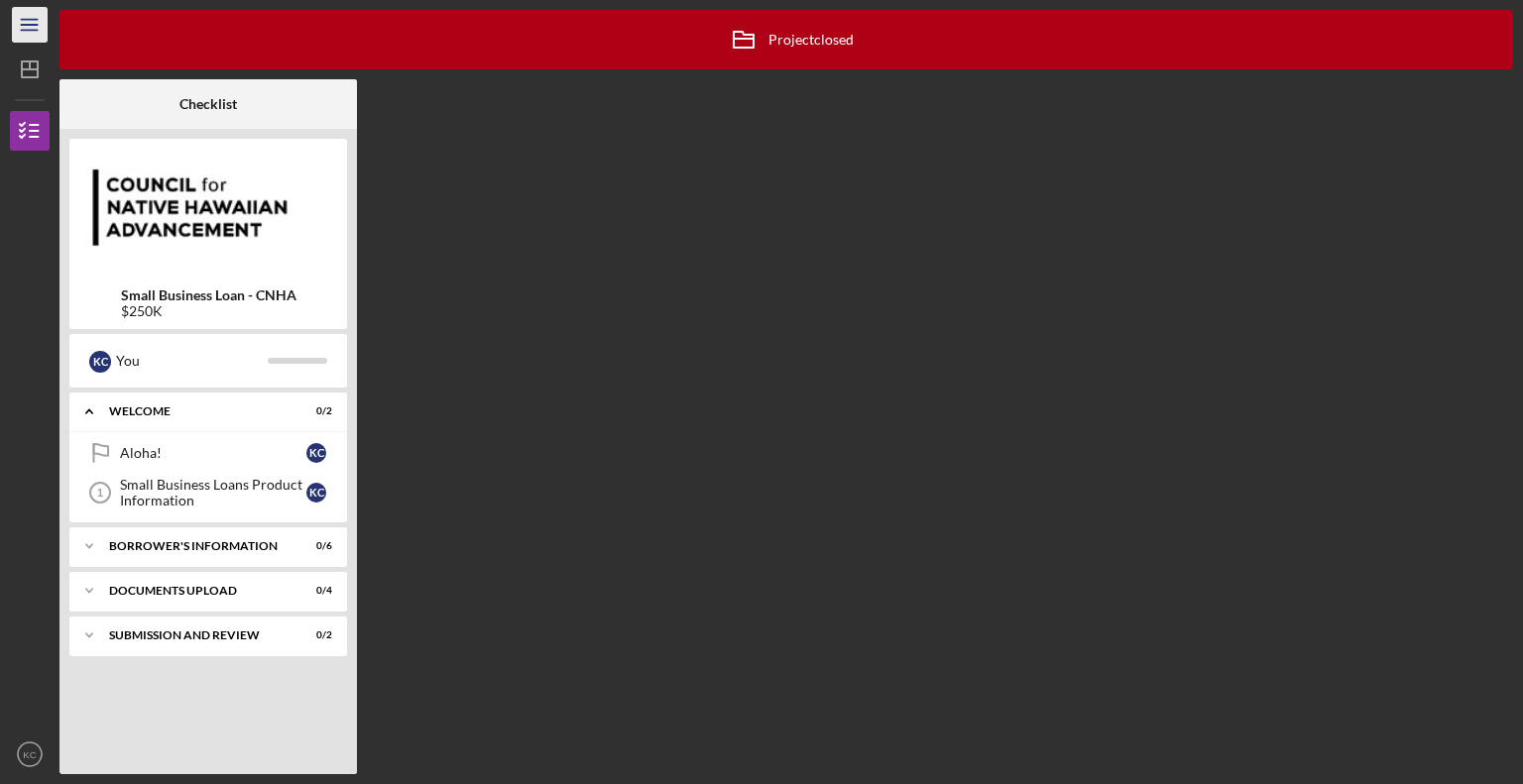click 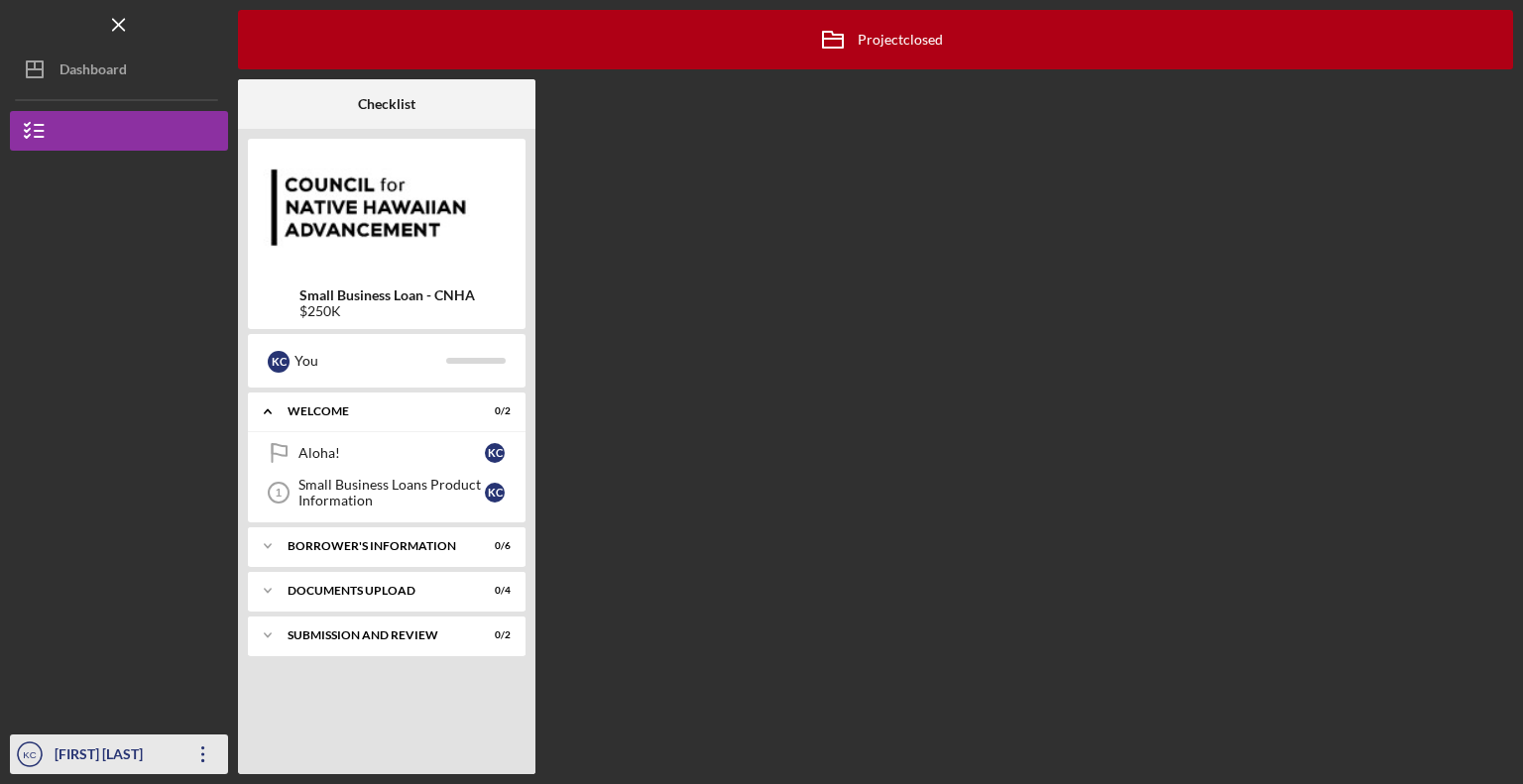 click on "Icon/Overflow" 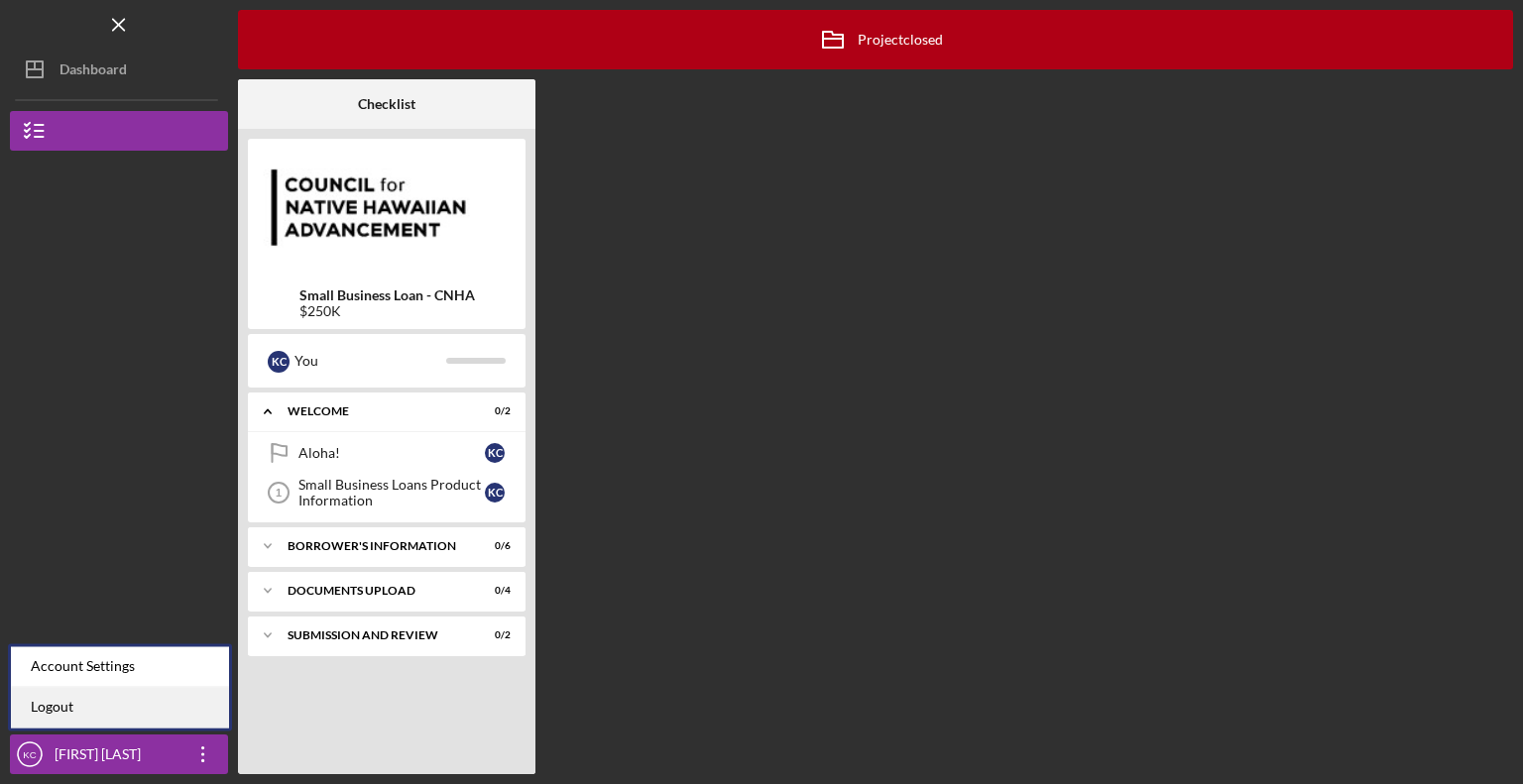 click on "Logout" at bounding box center (120, 707) 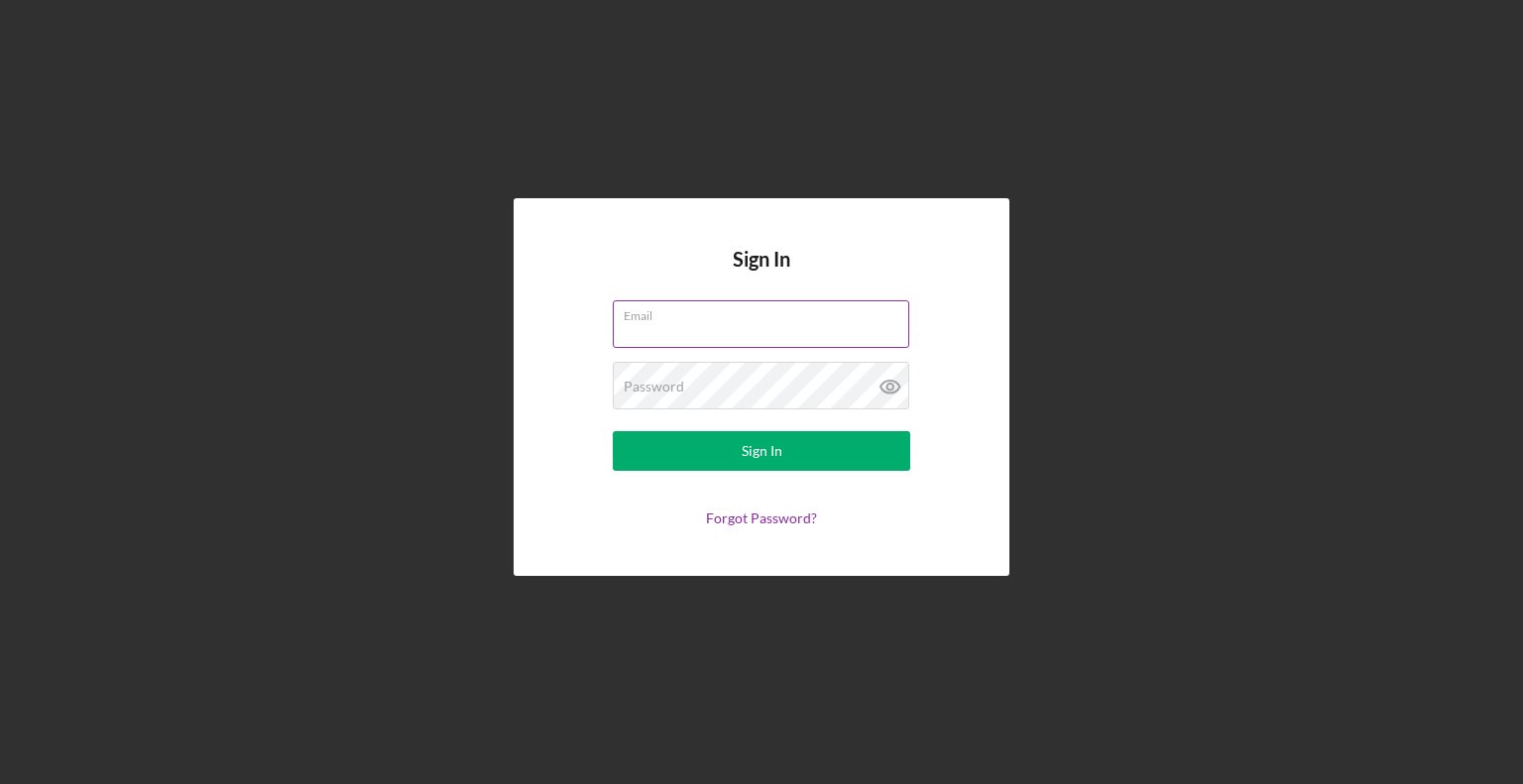 drag, startPoint x: 782, startPoint y: 336, endPoint x: 852, endPoint y: 340, distance: 70.11419 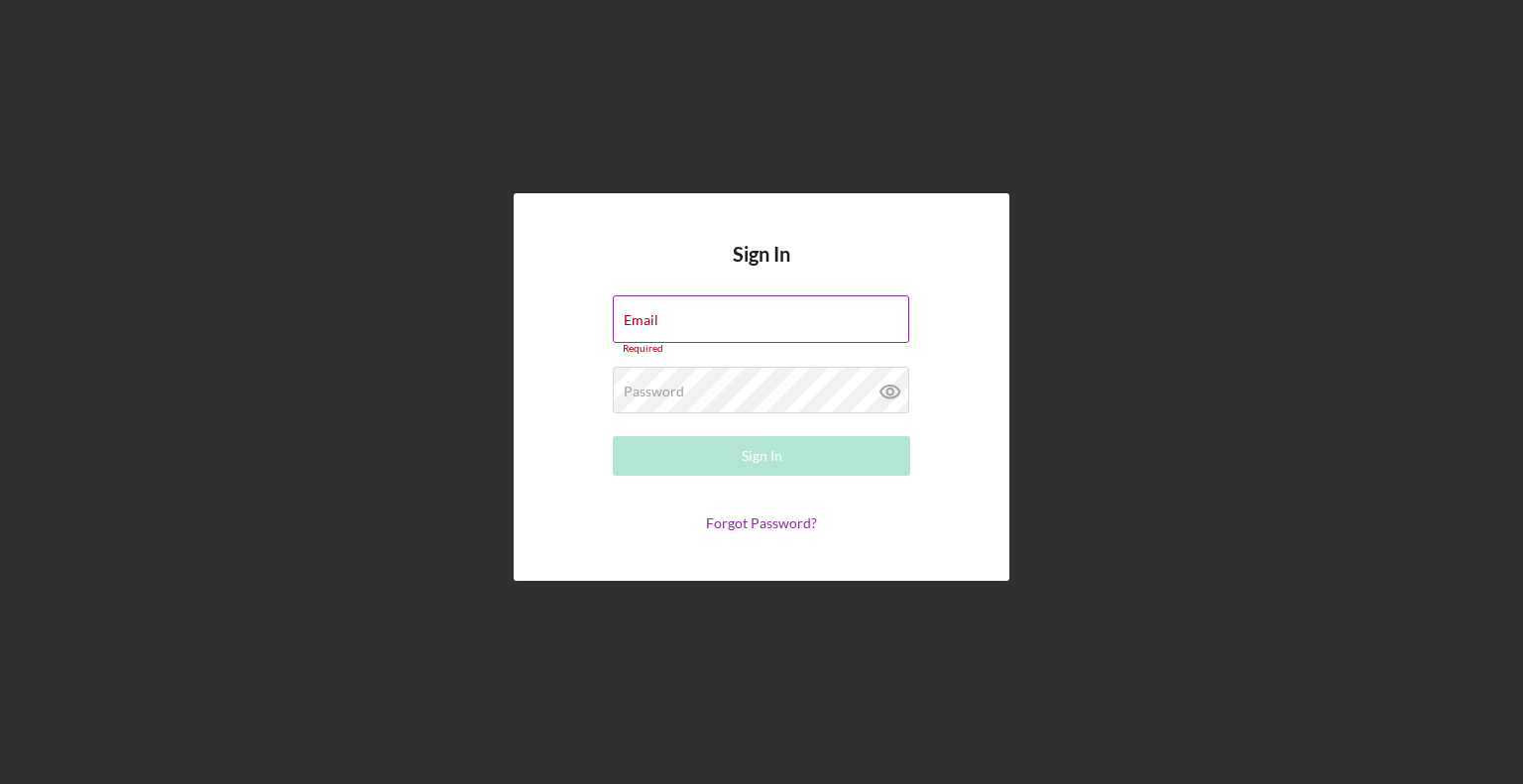click at bounding box center (894, 319) 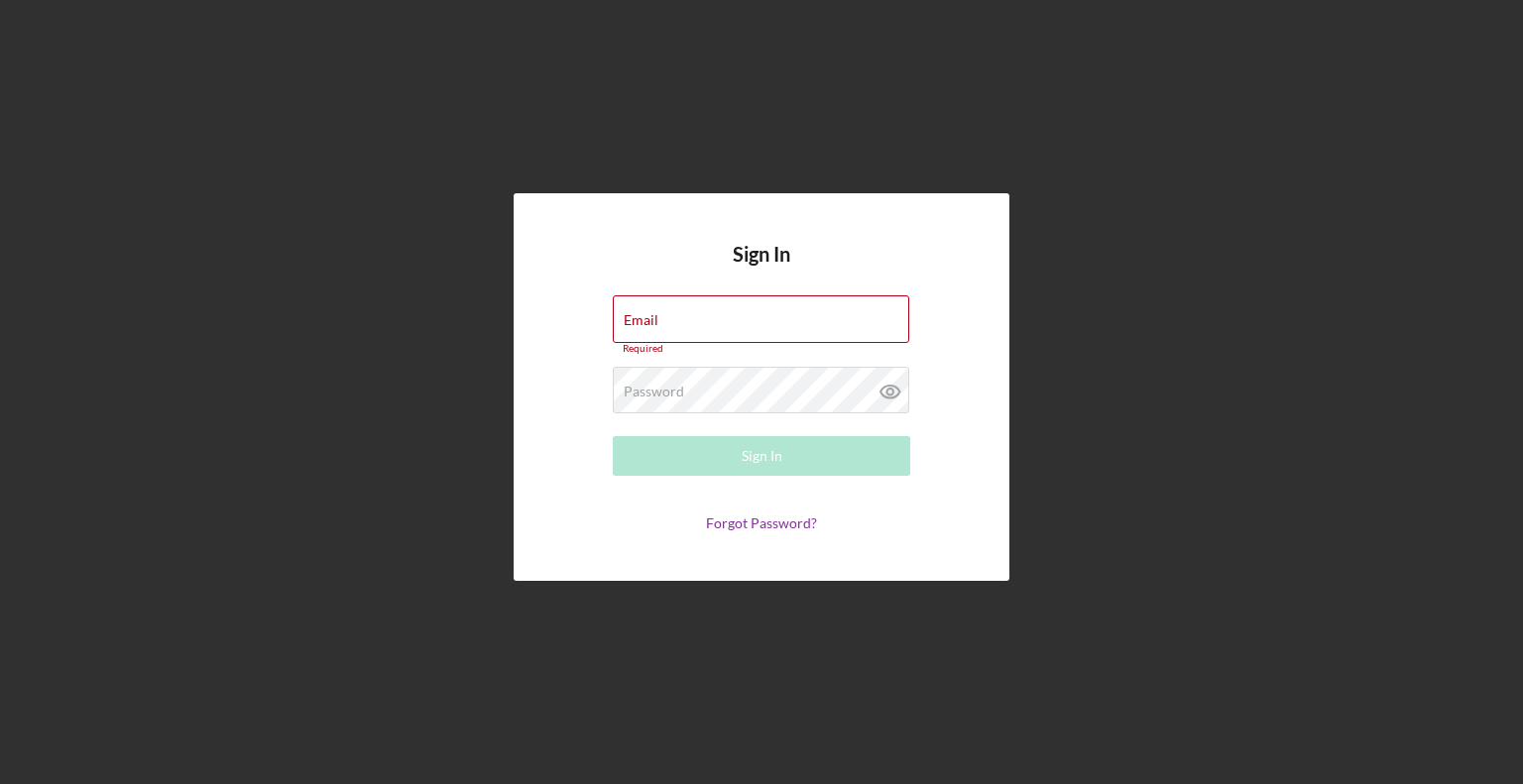 drag, startPoint x: 942, startPoint y: 348, endPoint x: 931, endPoint y: 344, distance: 11.7046999 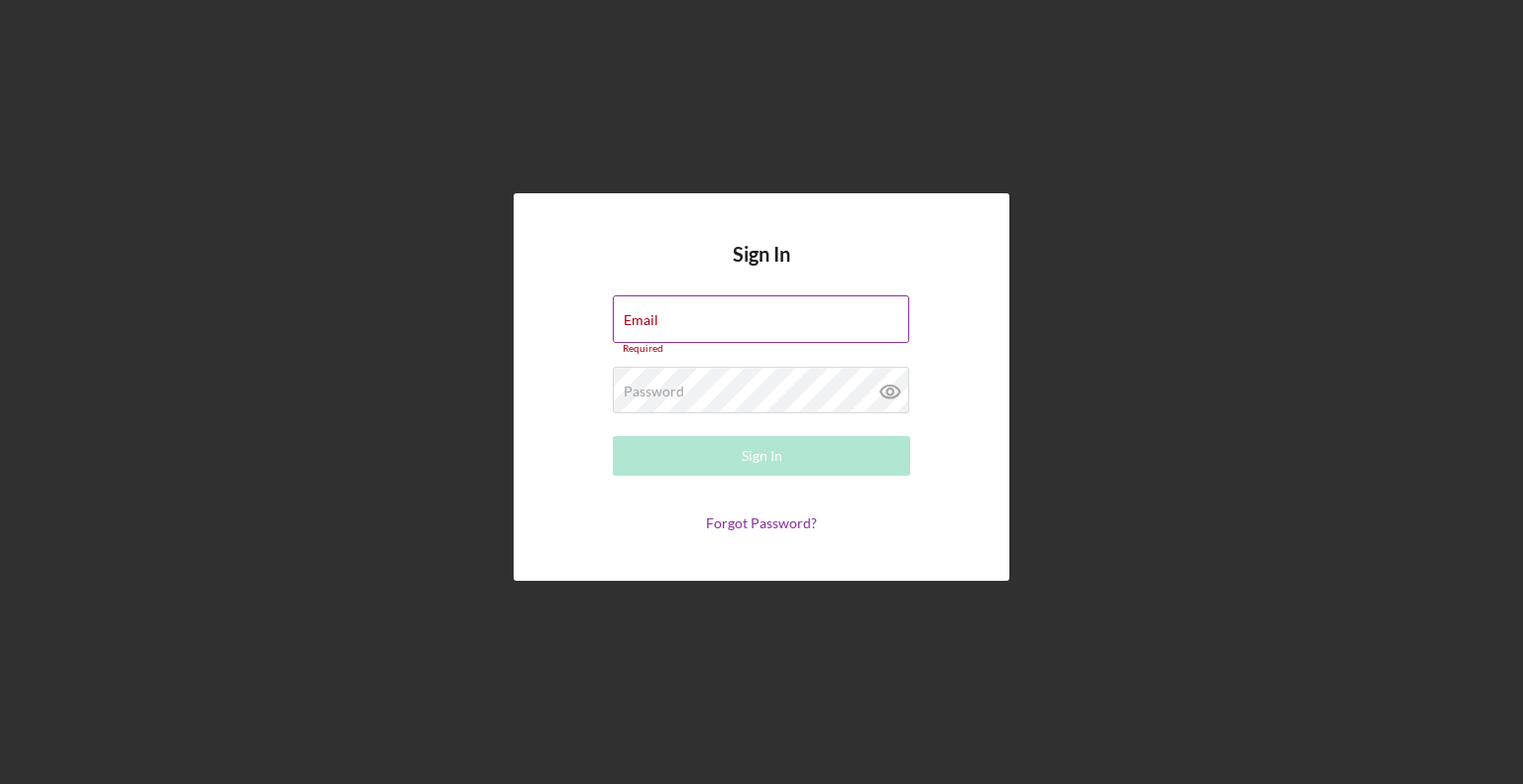 click at bounding box center [894, 319] 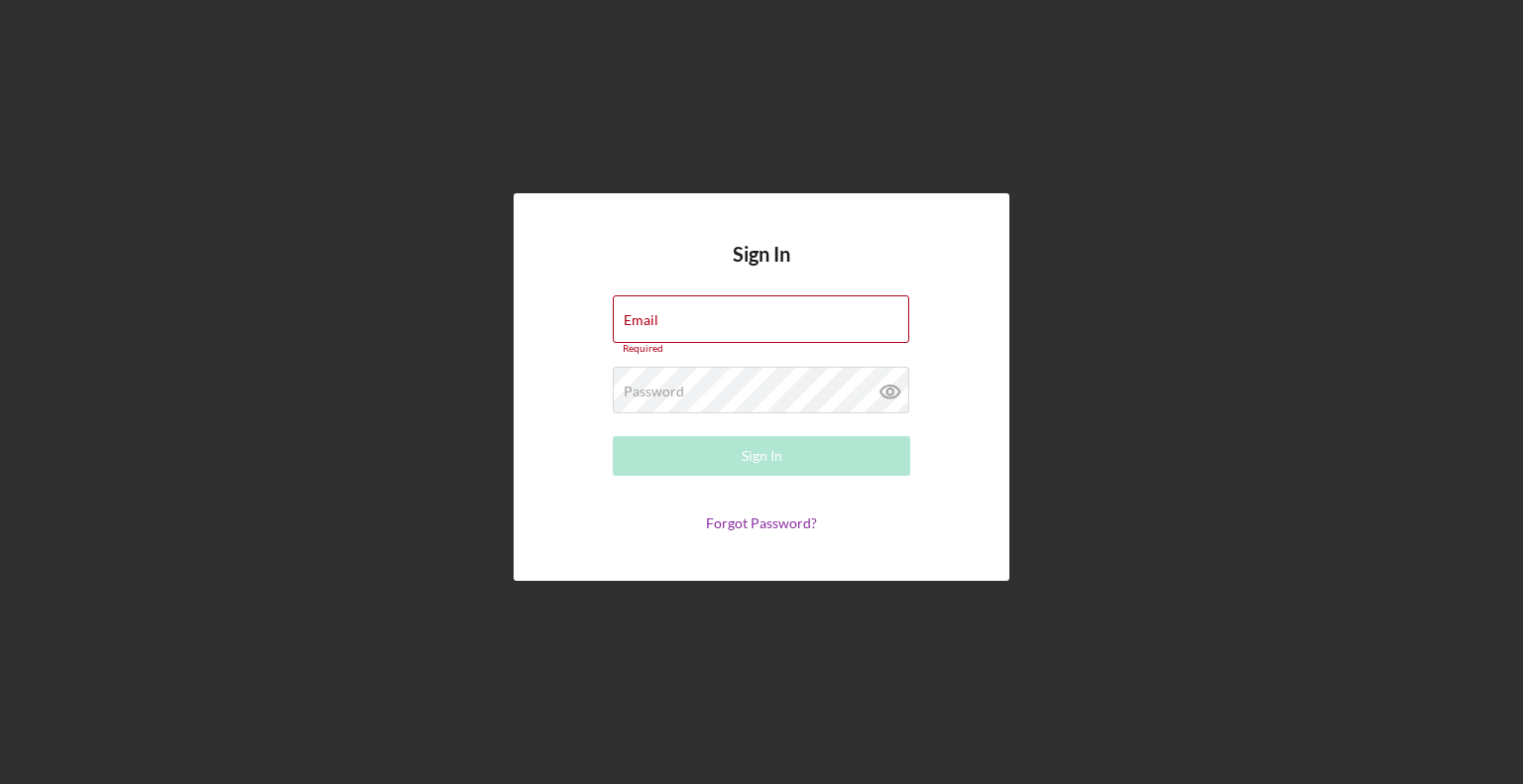 click on "Sign In Email Required Password Required Sign In Forgot Password?" at bounding box center [762, 387] 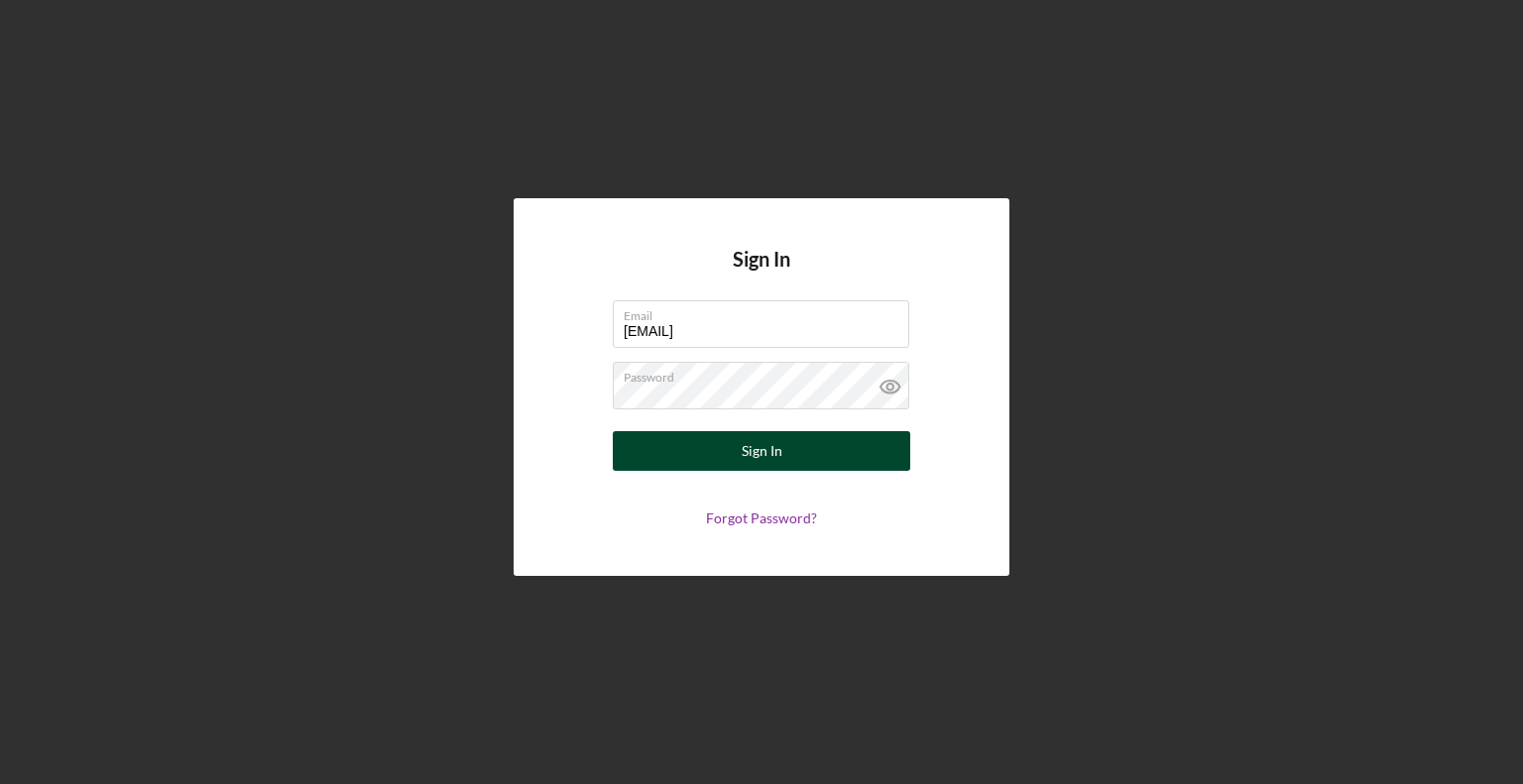 click on "Sign In" at bounding box center (762, 451) 